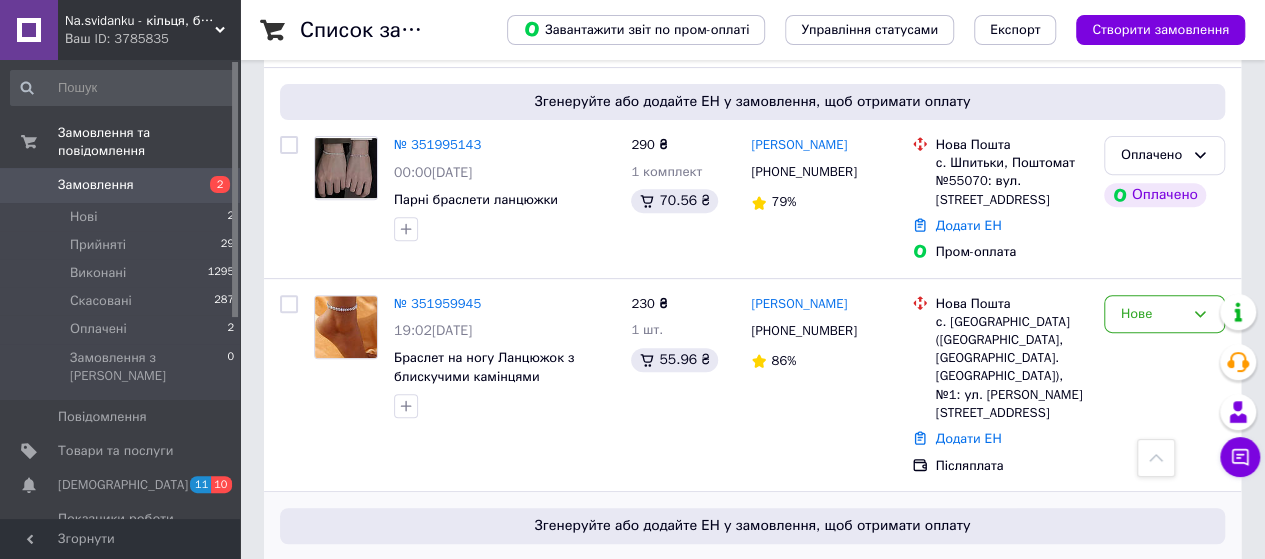 scroll, scrollTop: 300, scrollLeft: 0, axis: vertical 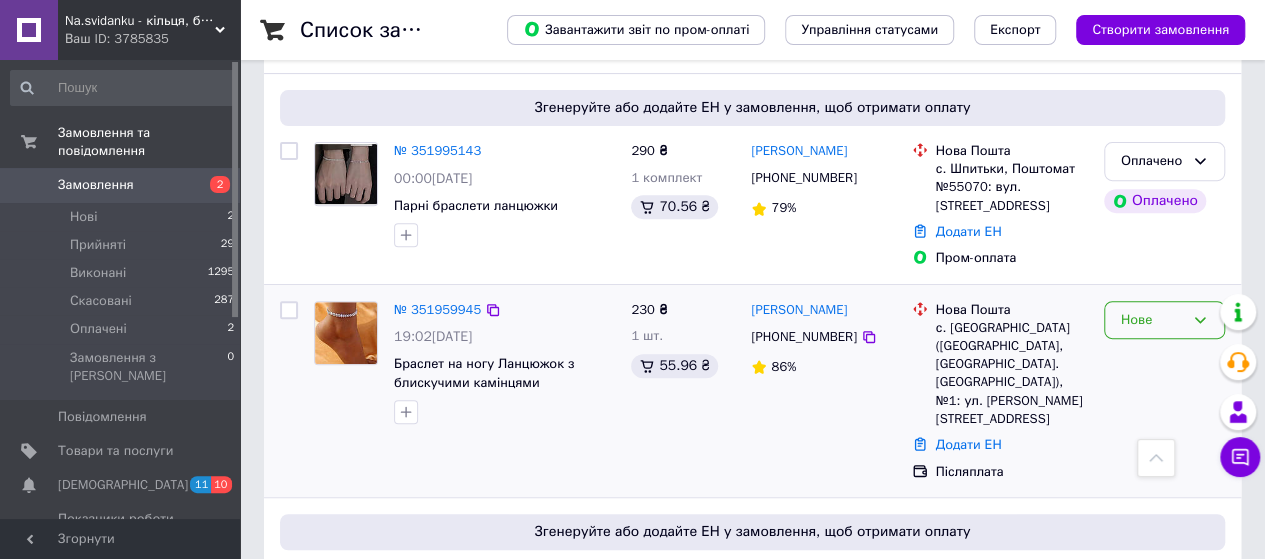 click 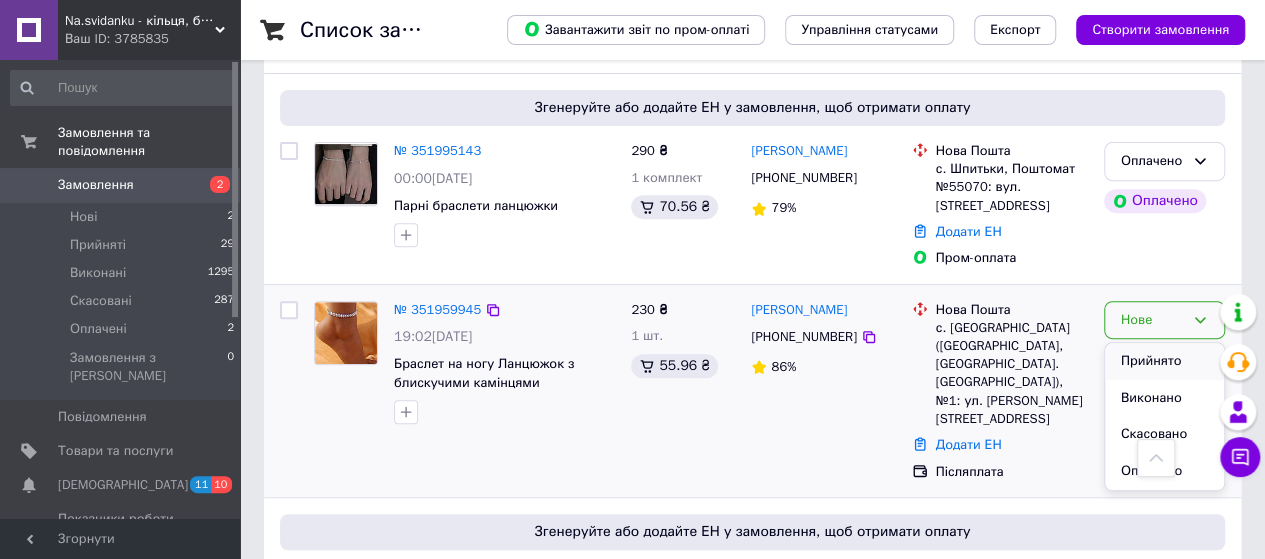 click on "Прийнято" at bounding box center (1164, 361) 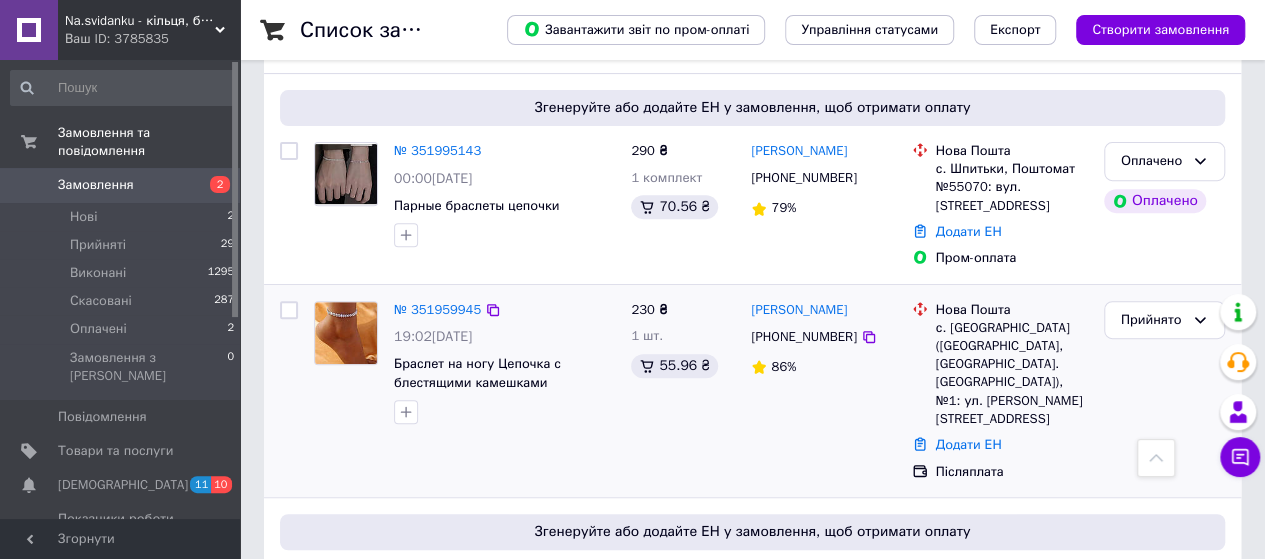click at bounding box center (346, 333) 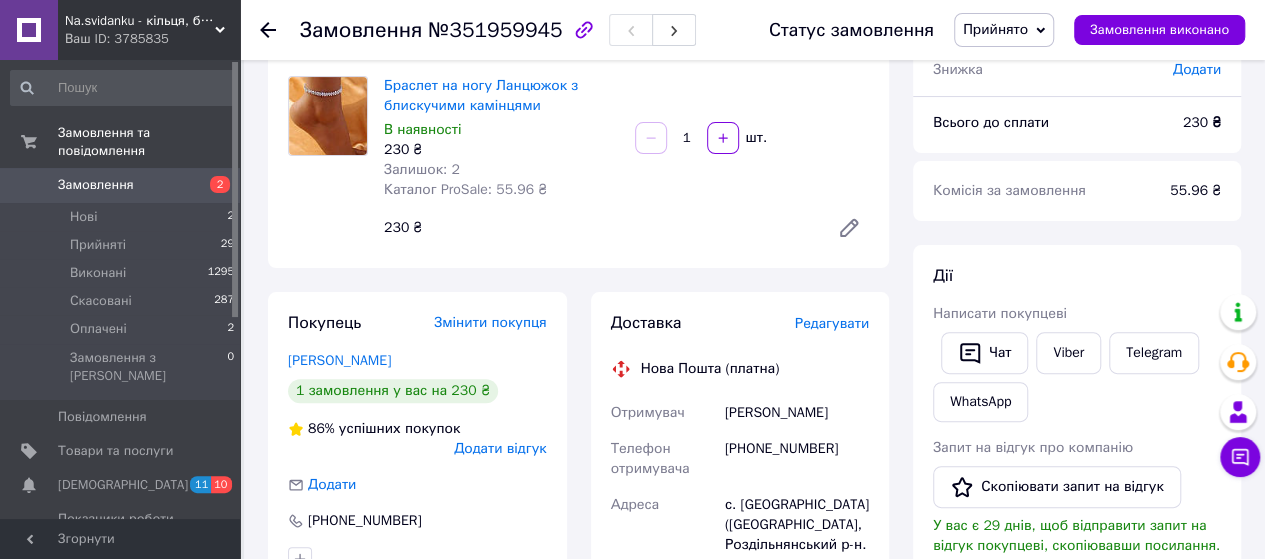 scroll, scrollTop: 200, scrollLeft: 0, axis: vertical 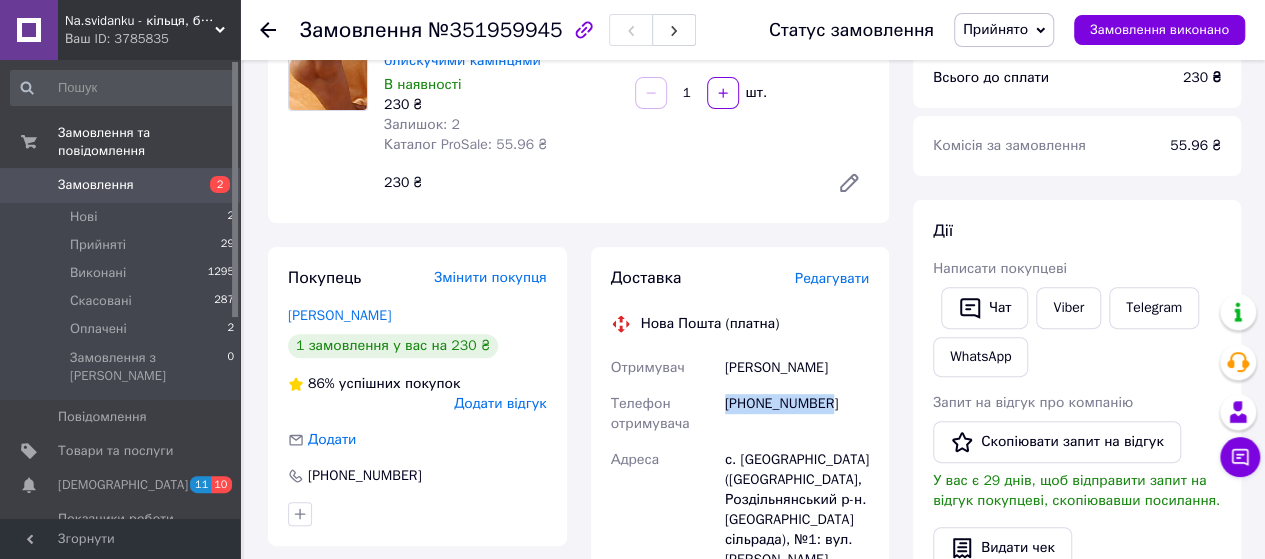 drag, startPoint x: 726, startPoint y: 406, endPoint x: 834, endPoint y: 397, distance: 108.37435 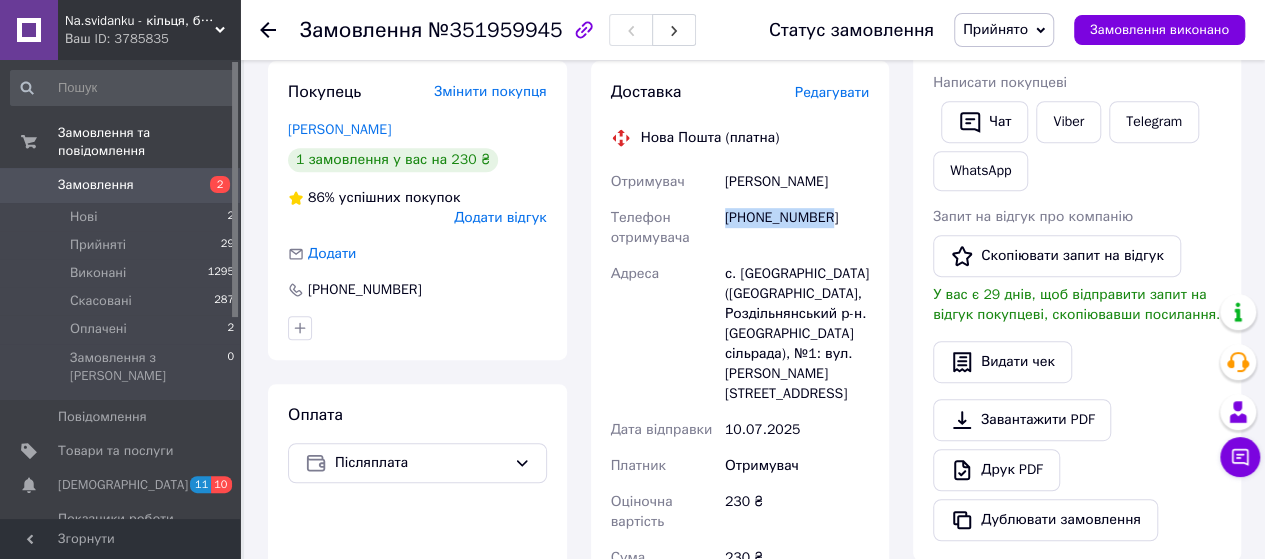 scroll, scrollTop: 400, scrollLeft: 0, axis: vertical 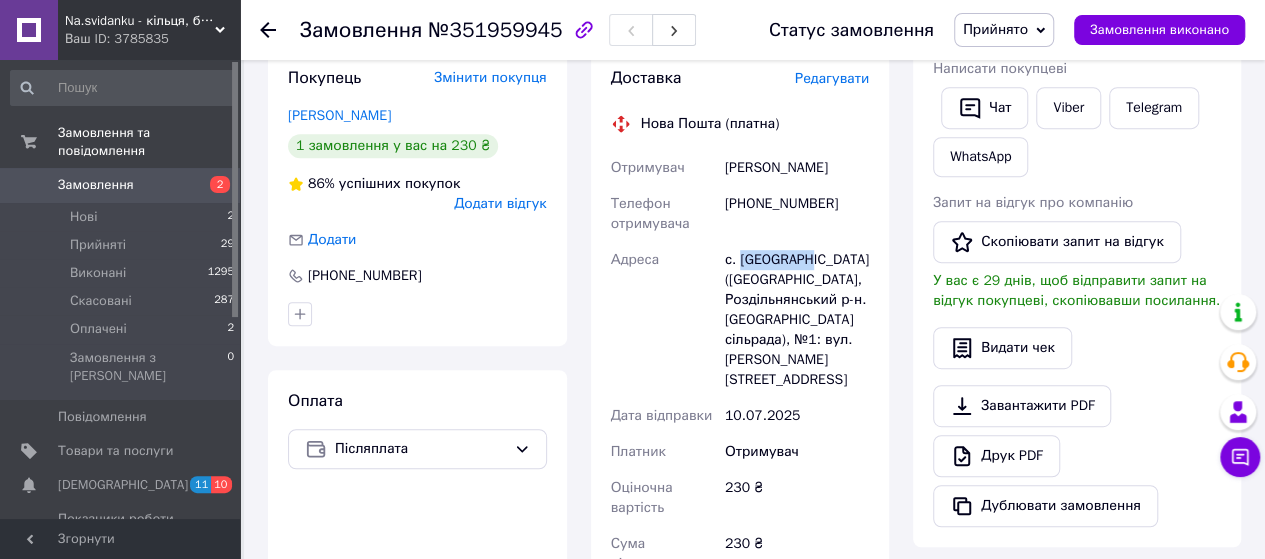 drag, startPoint x: 736, startPoint y: 261, endPoint x: 801, endPoint y: 269, distance: 65.490456 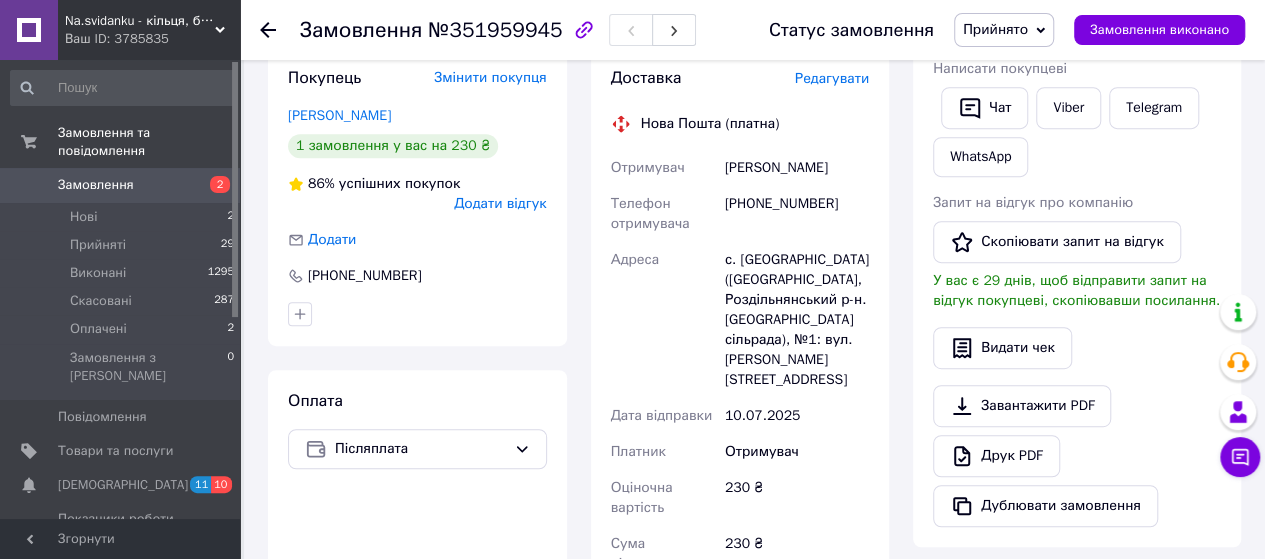 click 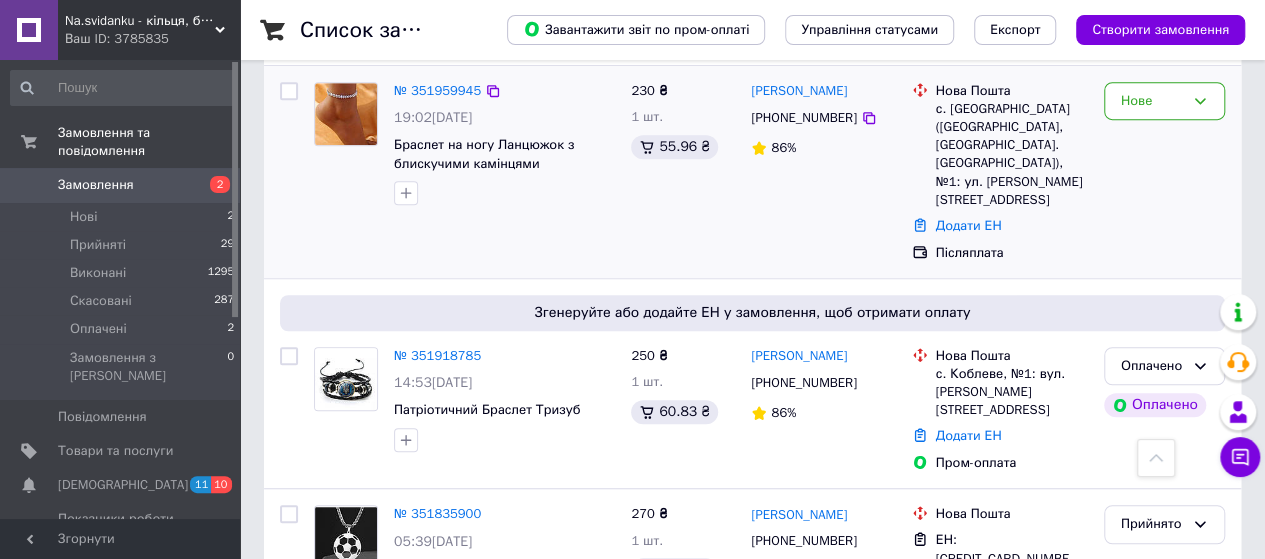 scroll, scrollTop: 600, scrollLeft: 0, axis: vertical 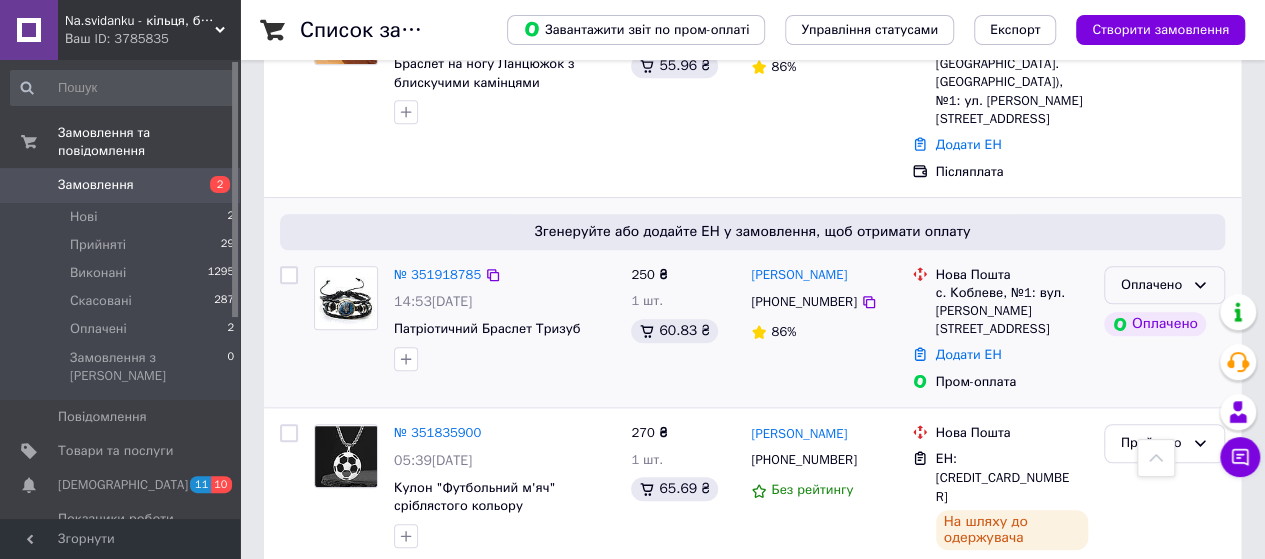 click 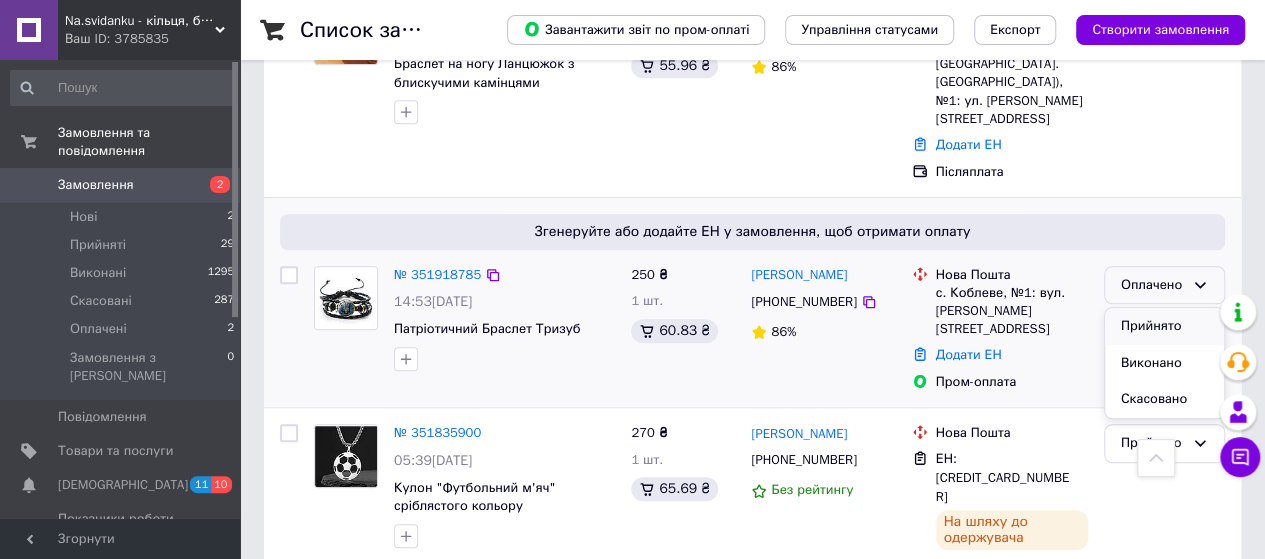 click on "Прийнято" at bounding box center (1164, 326) 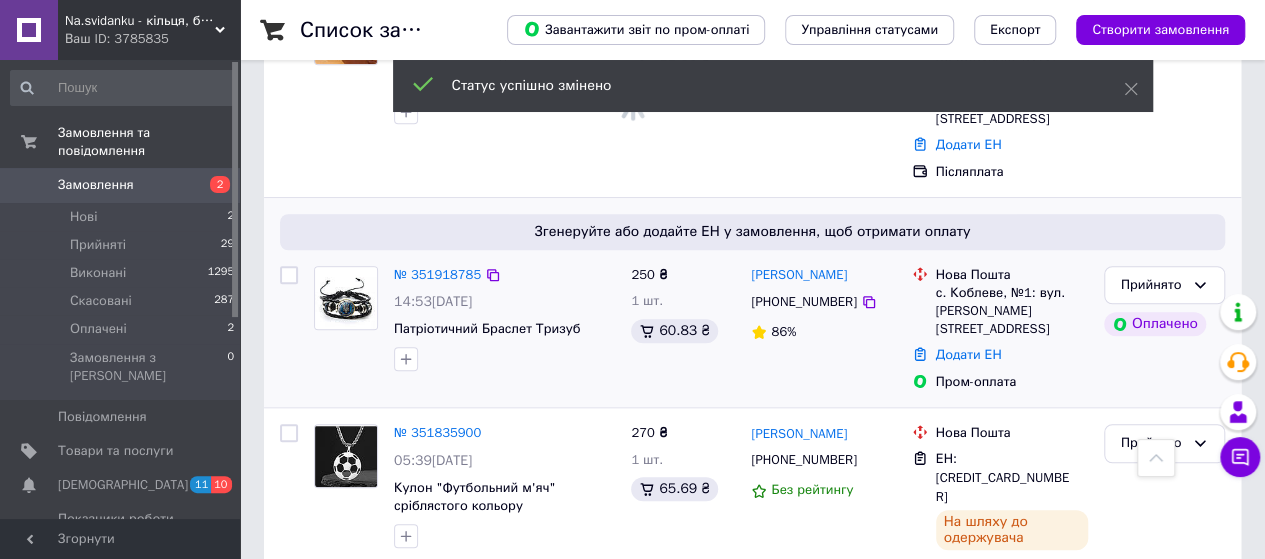 click at bounding box center (346, 298) 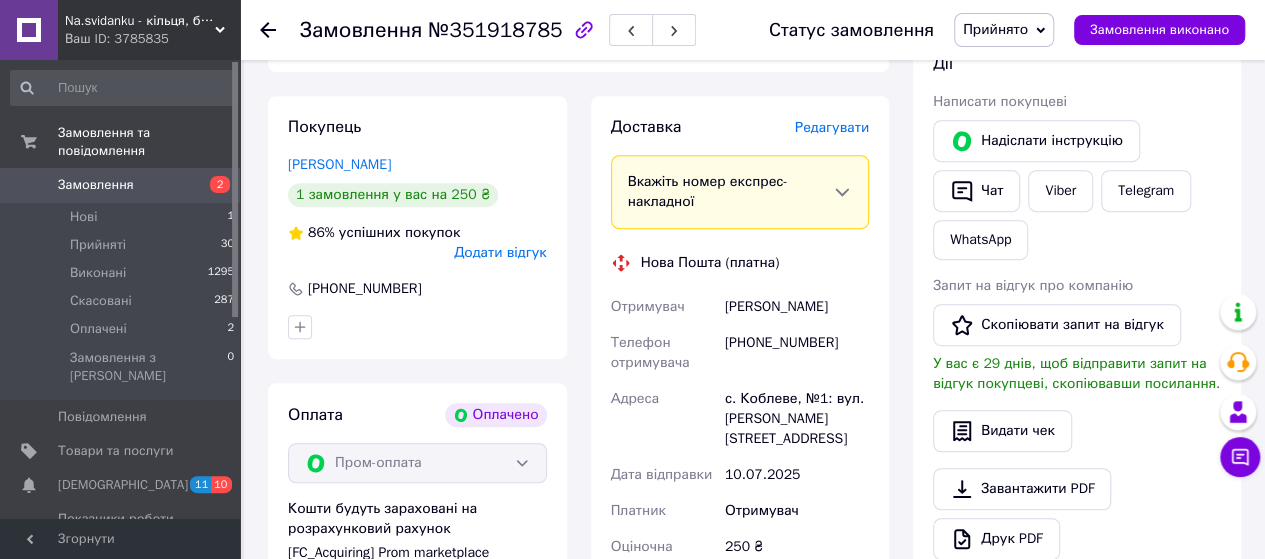 scroll, scrollTop: 500, scrollLeft: 0, axis: vertical 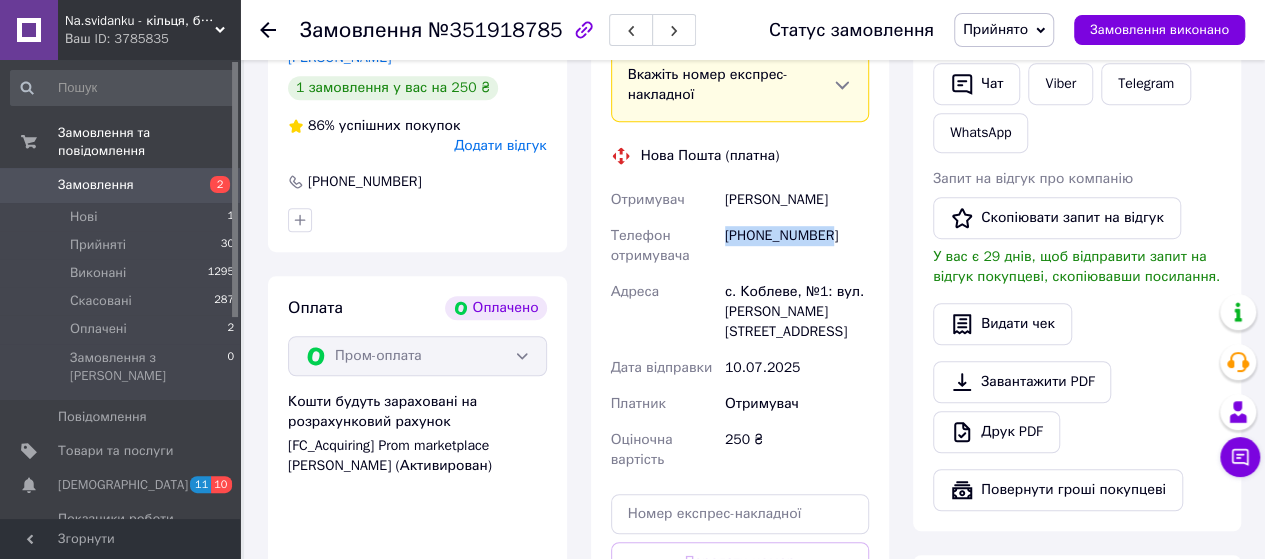 drag, startPoint x: 724, startPoint y: 242, endPoint x: 840, endPoint y: 245, distance: 116.03879 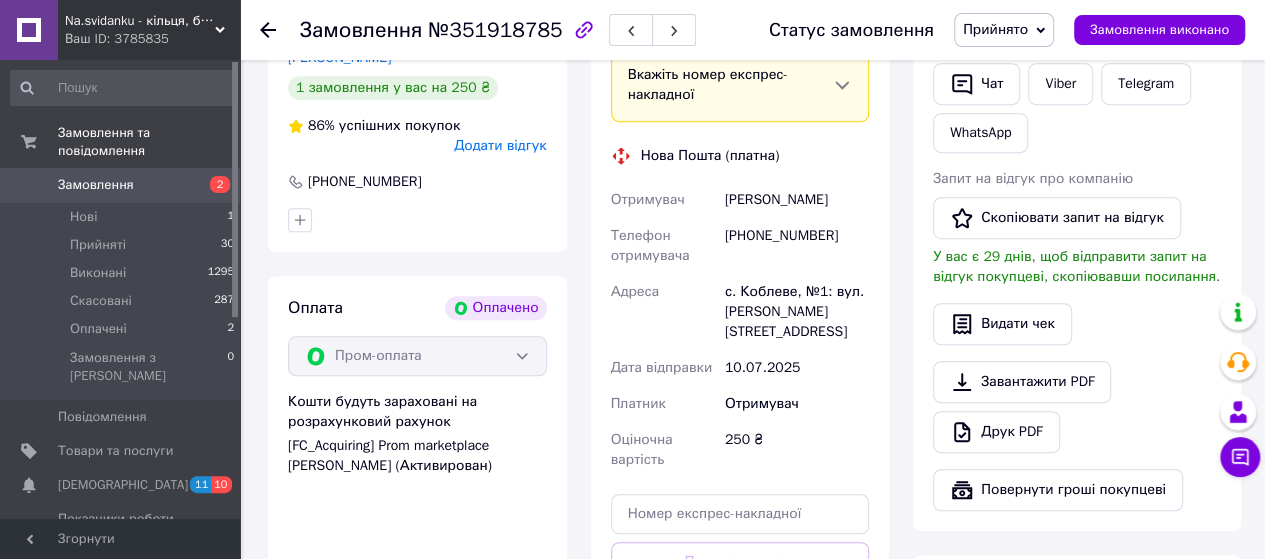 click 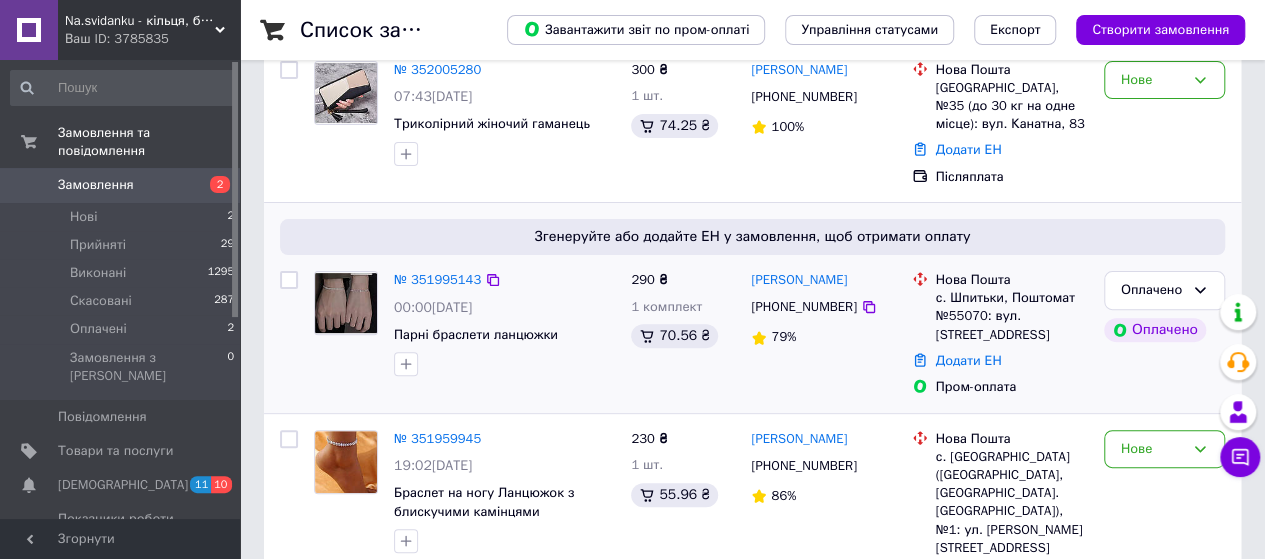 scroll, scrollTop: 200, scrollLeft: 0, axis: vertical 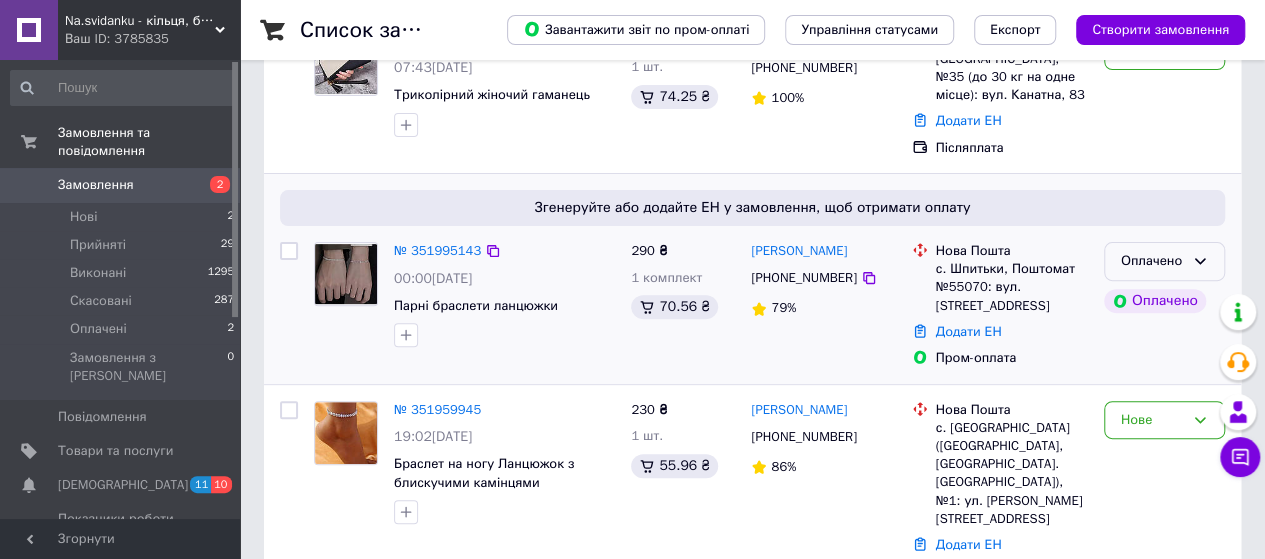 click 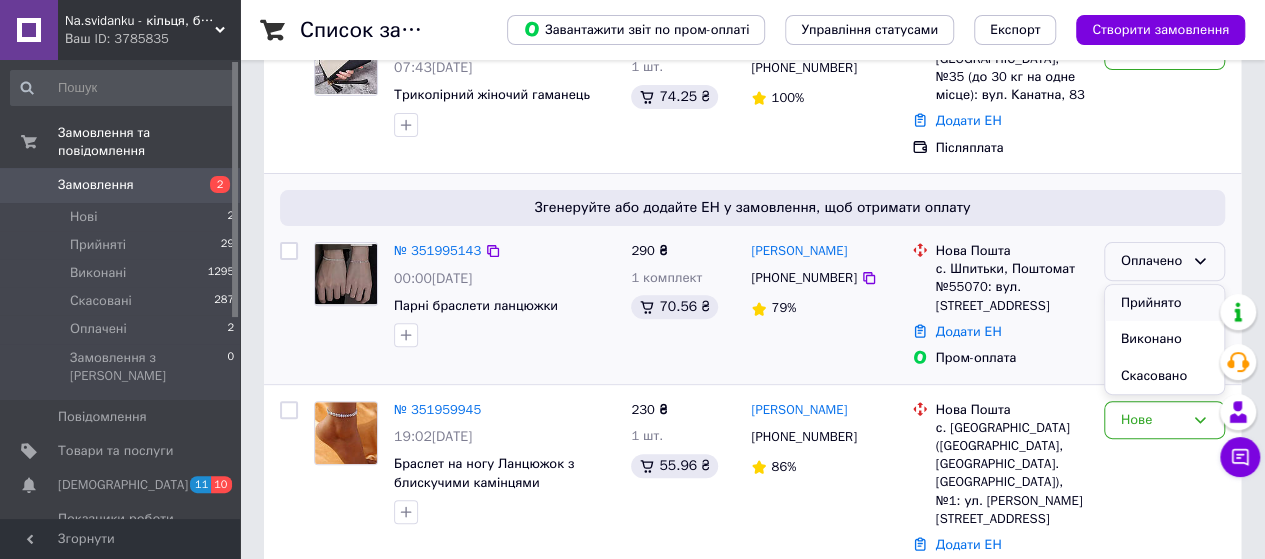 click on "Прийнято" at bounding box center (1164, 303) 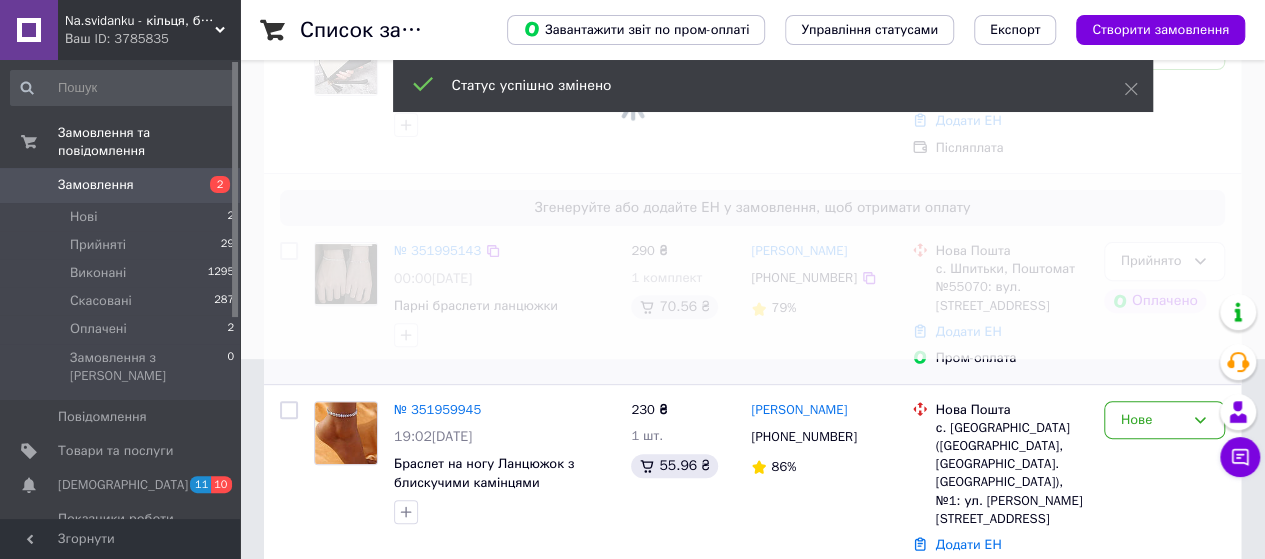 click at bounding box center [632, 79] 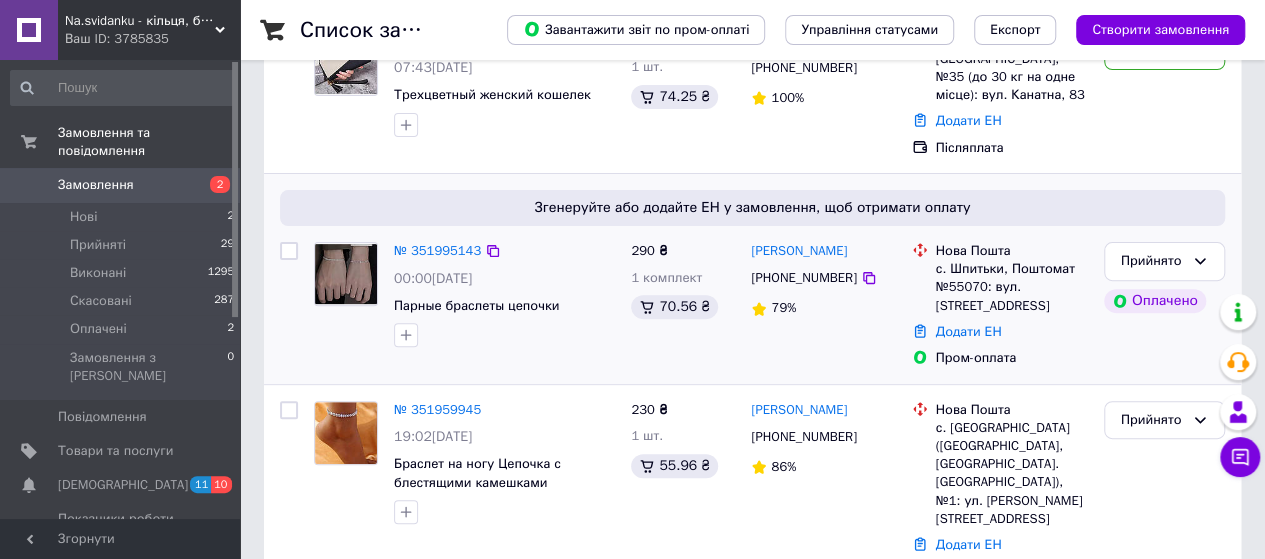 click at bounding box center (346, 274) 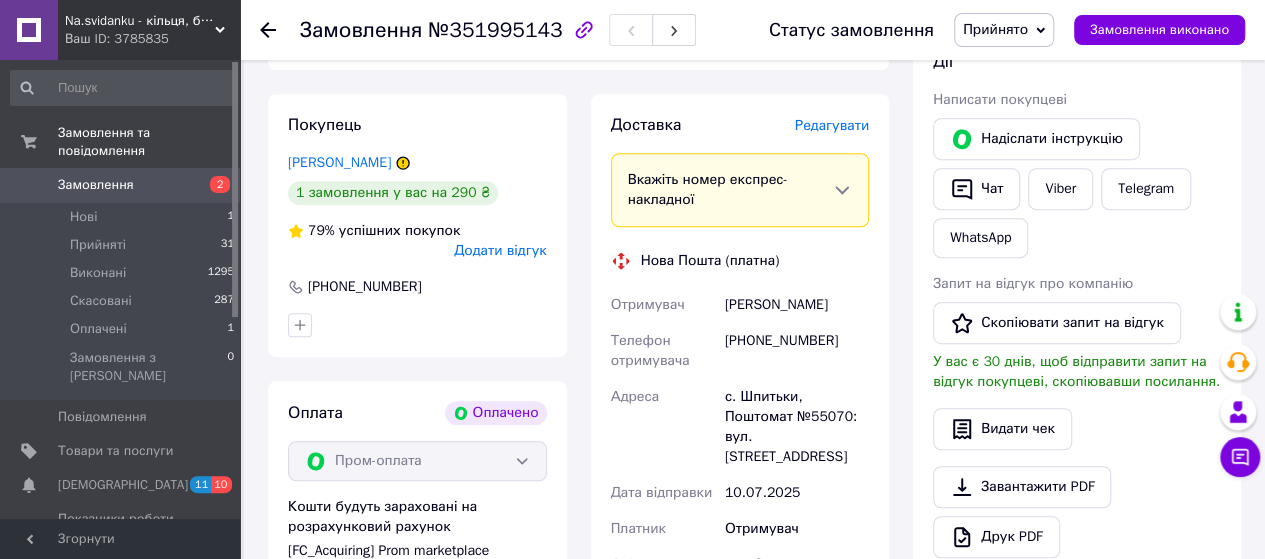 scroll, scrollTop: 600, scrollLeft: 0, axis: vertical 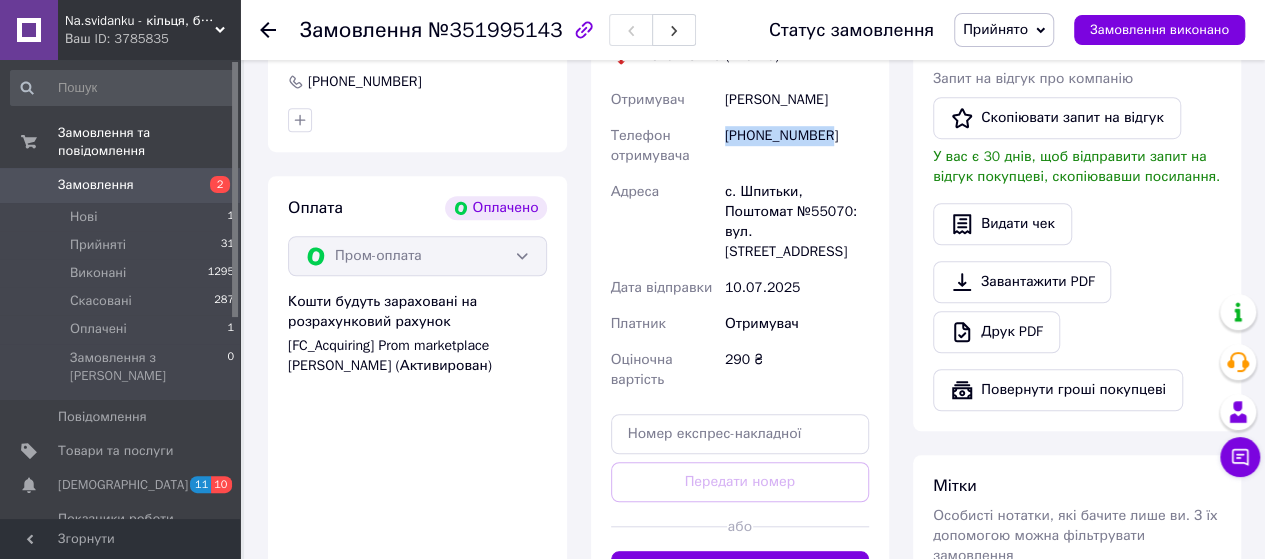 drag, startPoint x: 723, startPoint y: 135, endPoint x: 837, endPoint y: 139, distance: 114.07015 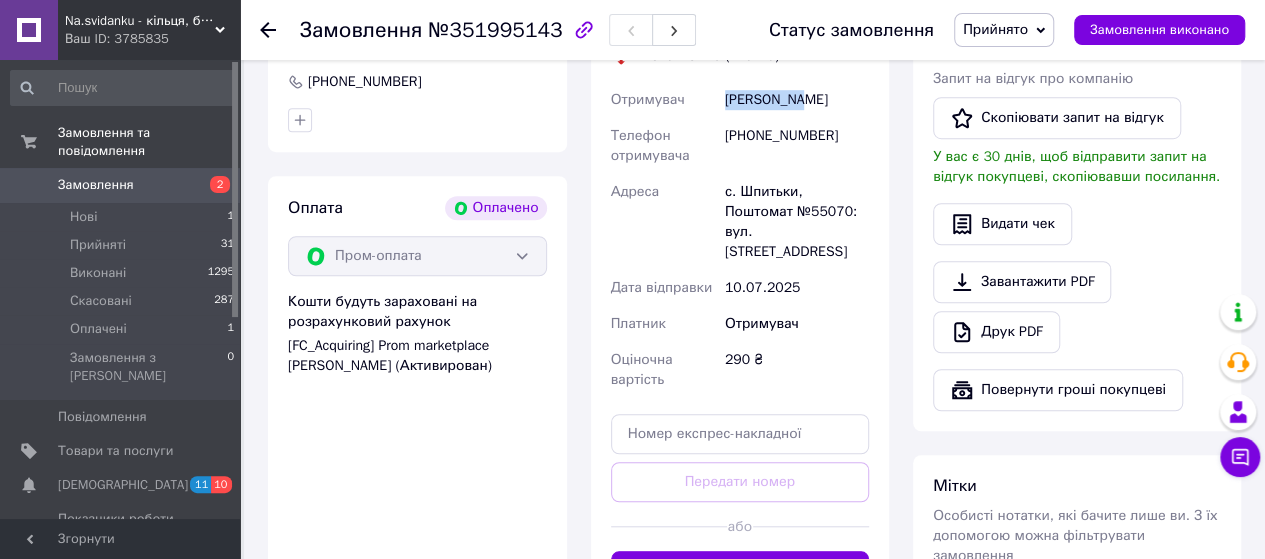 drag, startPoint x: 724, startPoint y: 100, endPoint x: 808, endPoint y: 103, distance: 84.05355 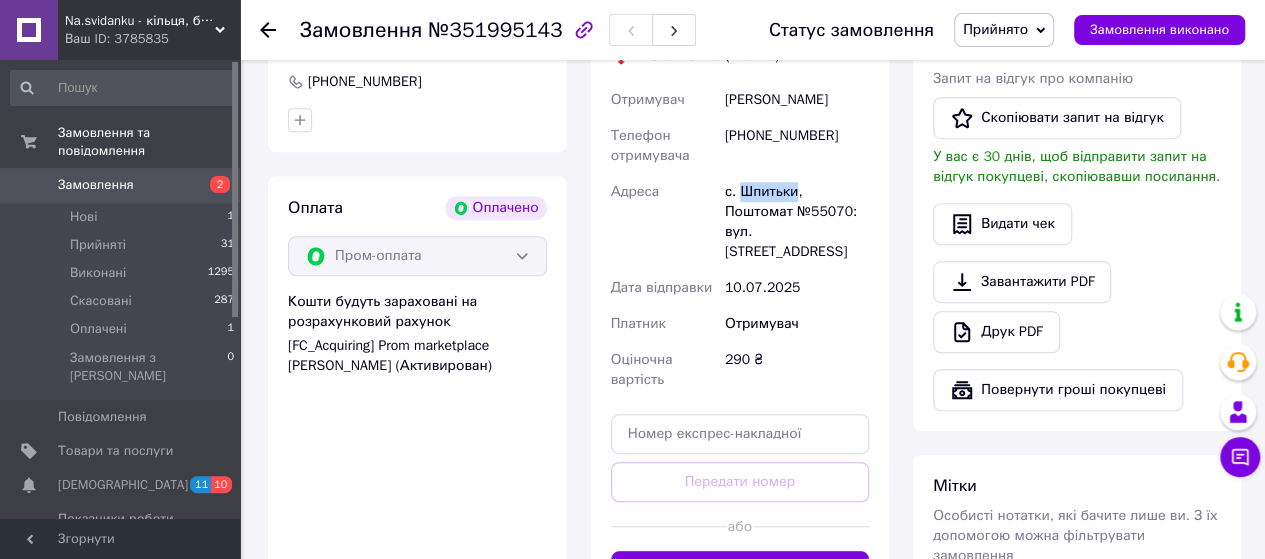 drag, startPoint x: 737, startPoint y: 194, endPoint x: 794, endPoint y: 193, distance: 57.00877 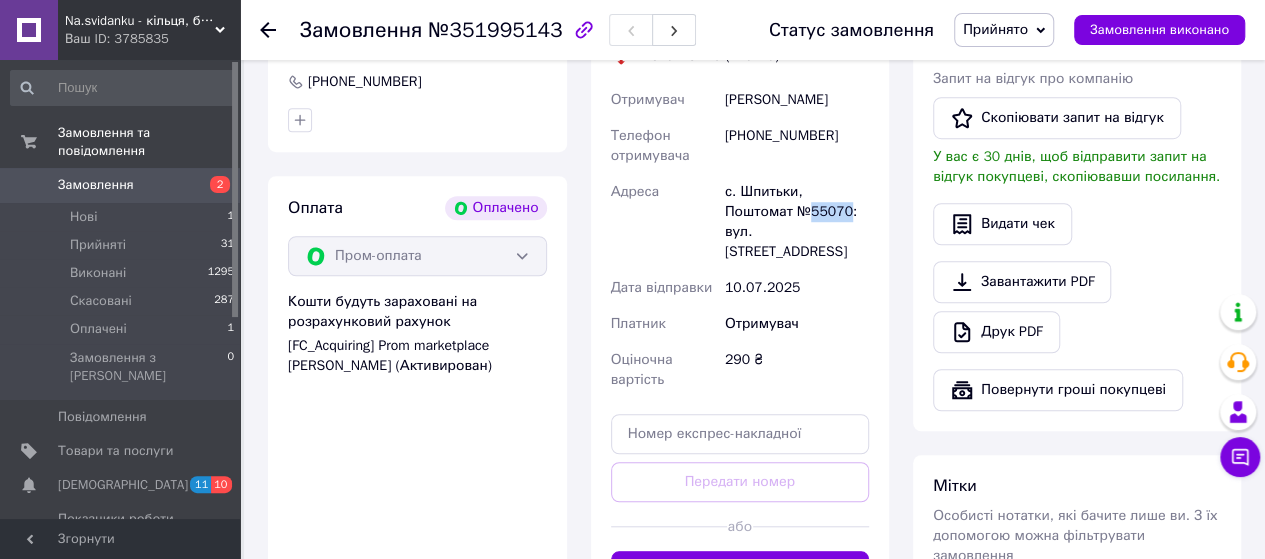 drag, startPoint x: 741, startPoint y: 215, endPoint x: 777, endPoint y: 212, distance: 36.124783 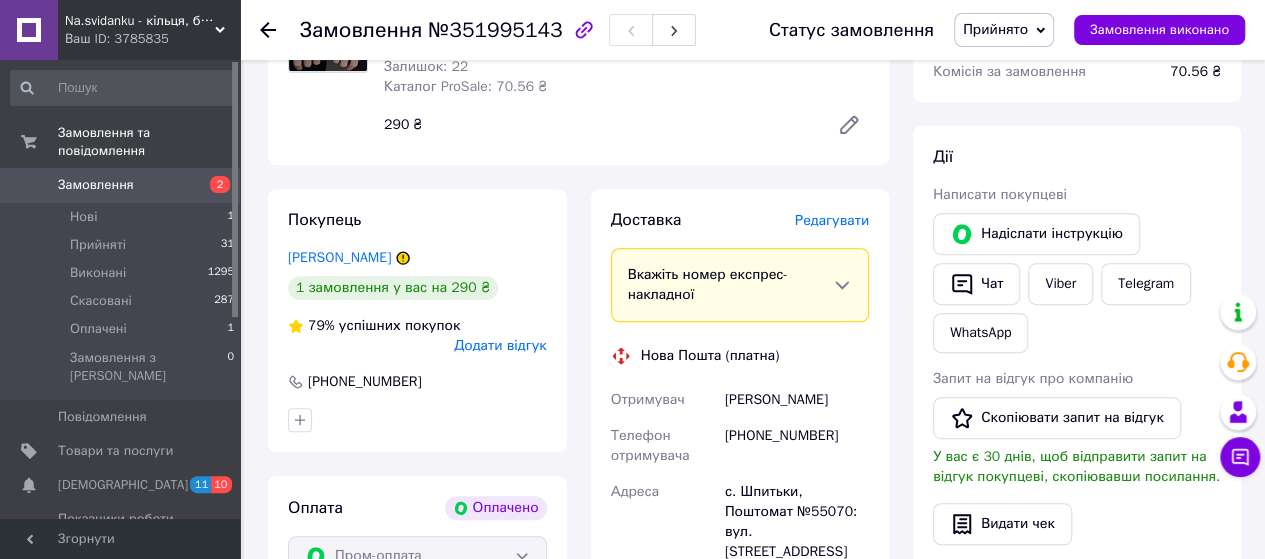 click 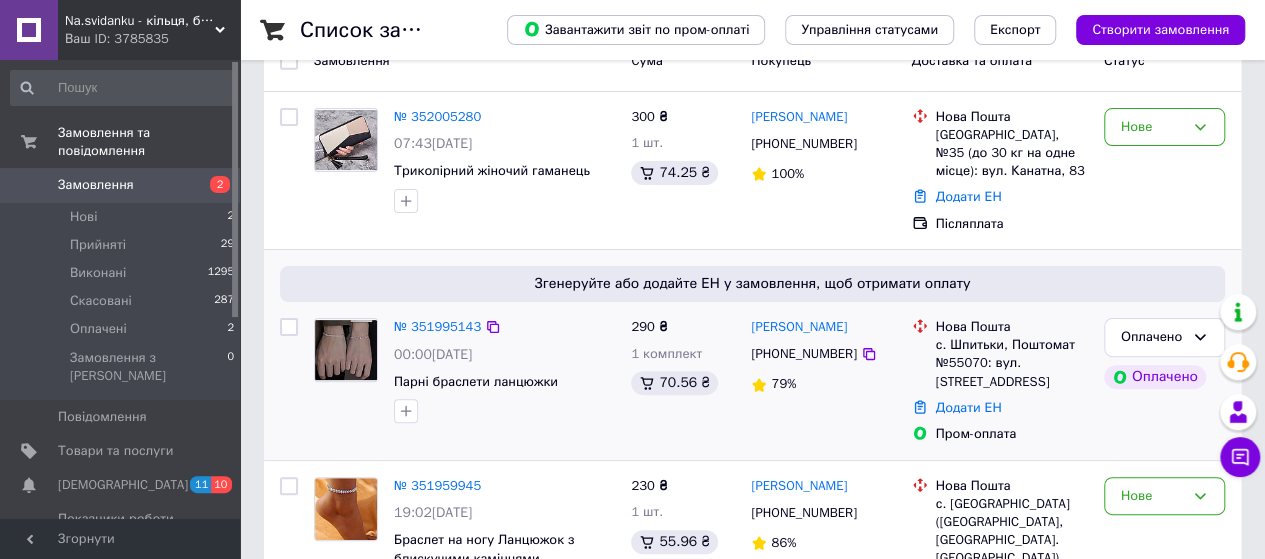 scroll, scrollTop: 0, scrollLeft: 0, axis: both 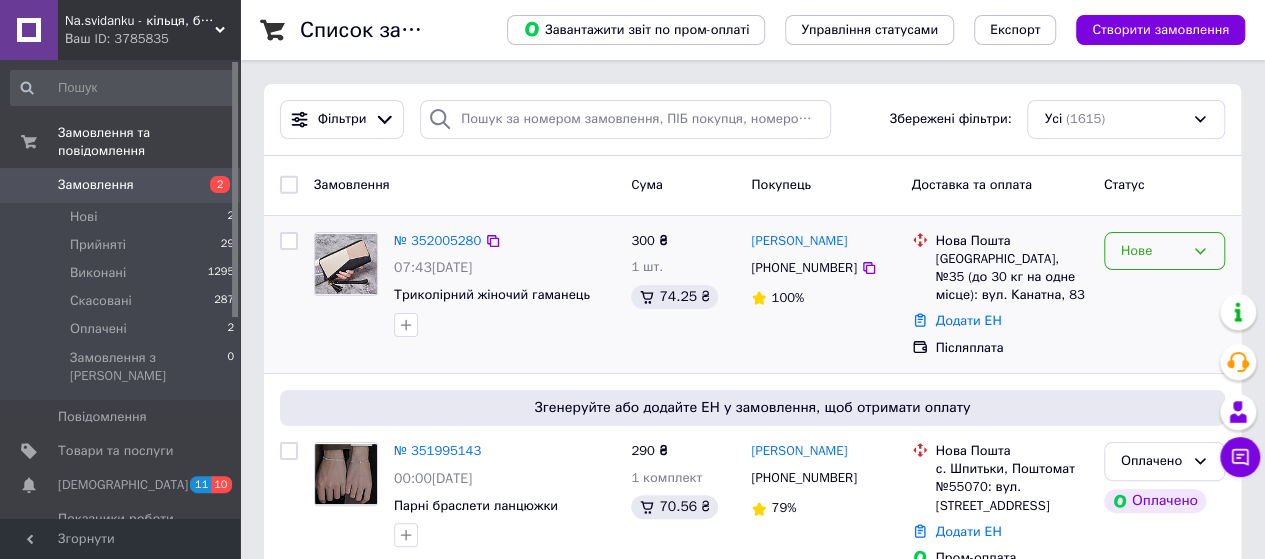 click 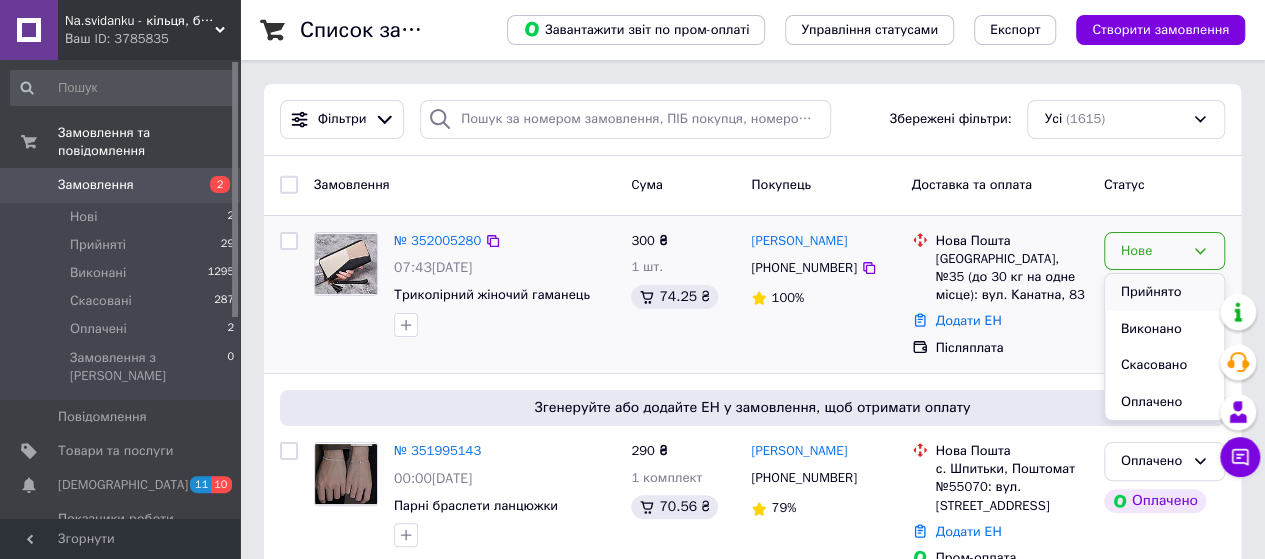 click on "Прийнято" at bounding box center [1164, 292] 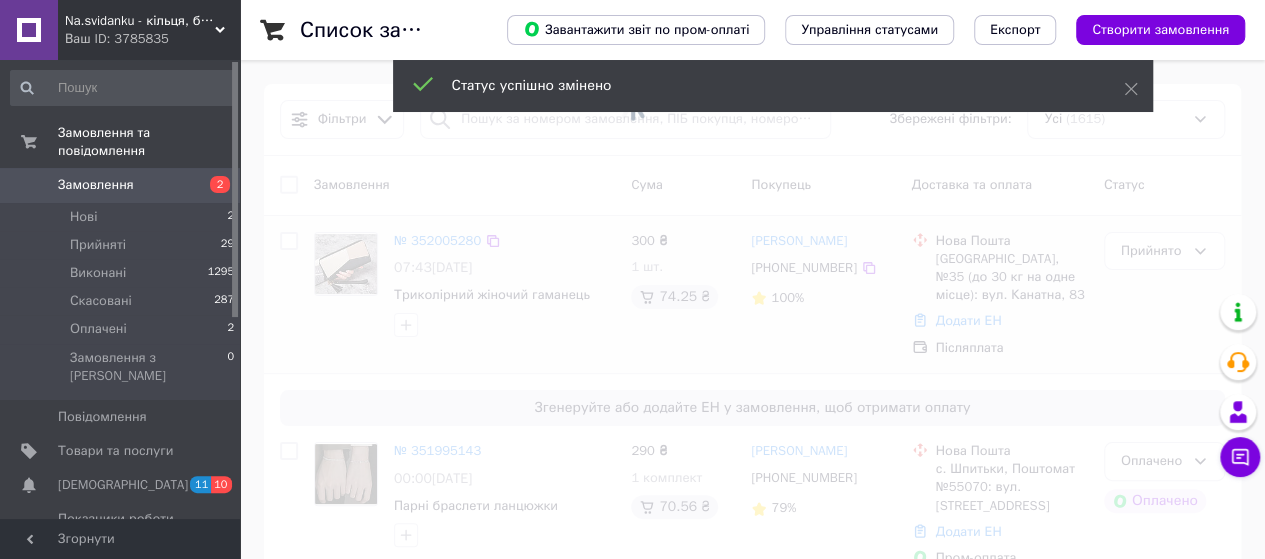 click at bounding box center [632, 279] 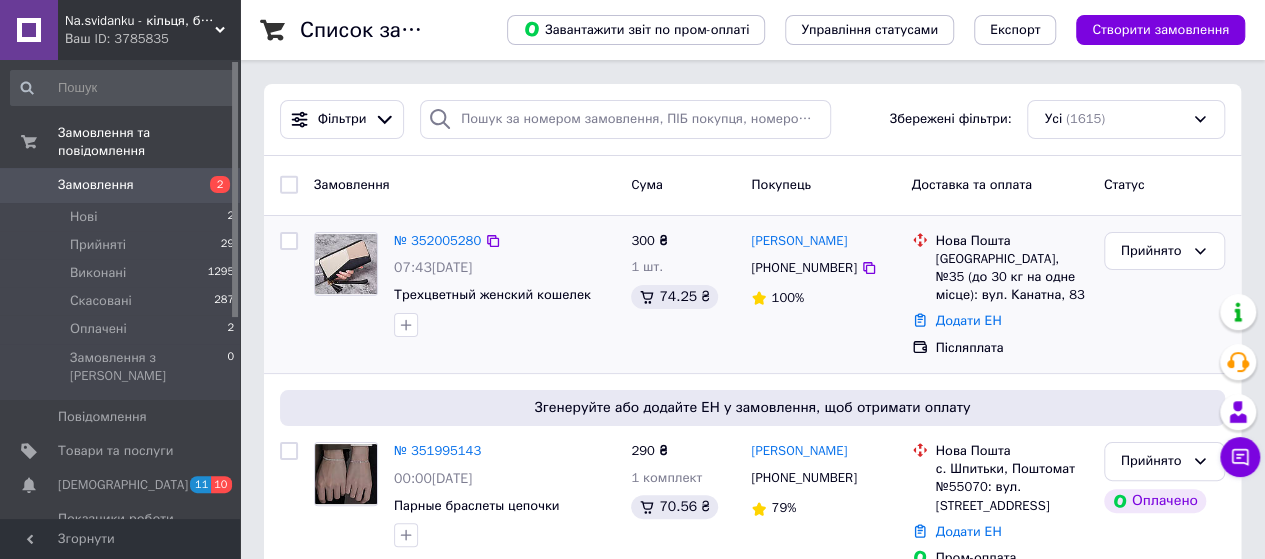 click at bounding box center (346, 264) 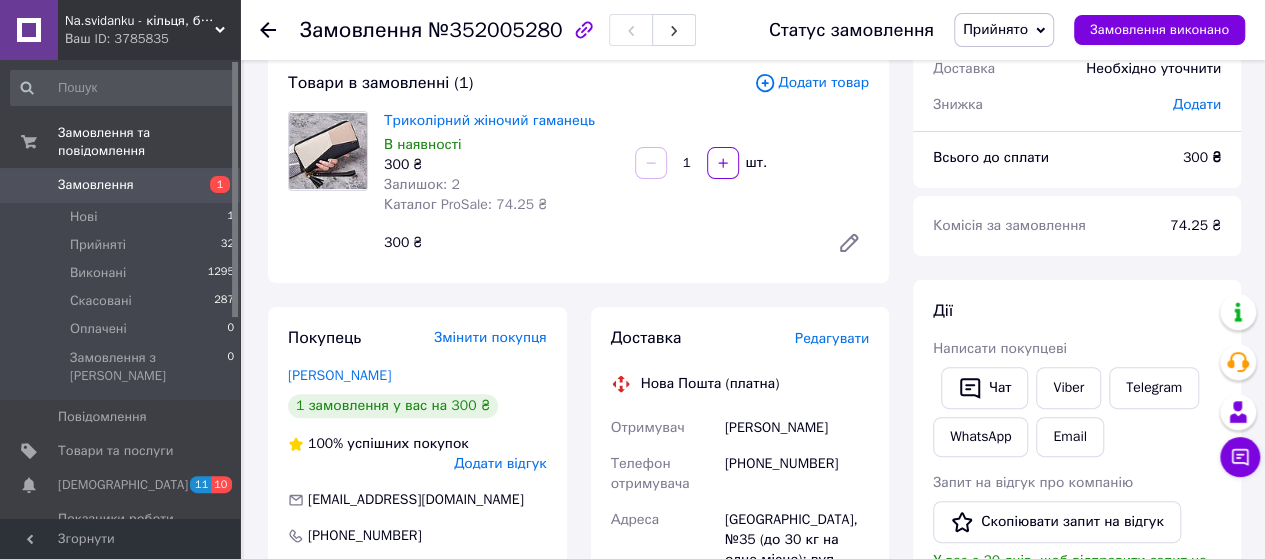 scroll, scrollTop: 200, scrollLeft: 0, axis: vertical 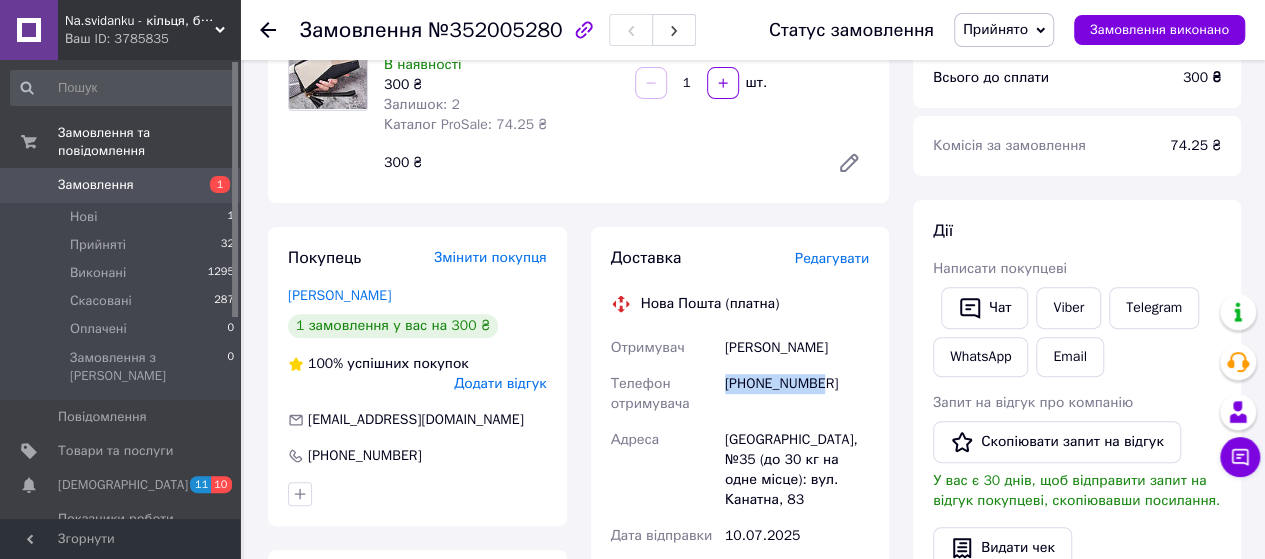 drag, startPoint x: 722, startPoint y: 389, endPoint x: 820, endPoint y: 392, distance: 98.045906 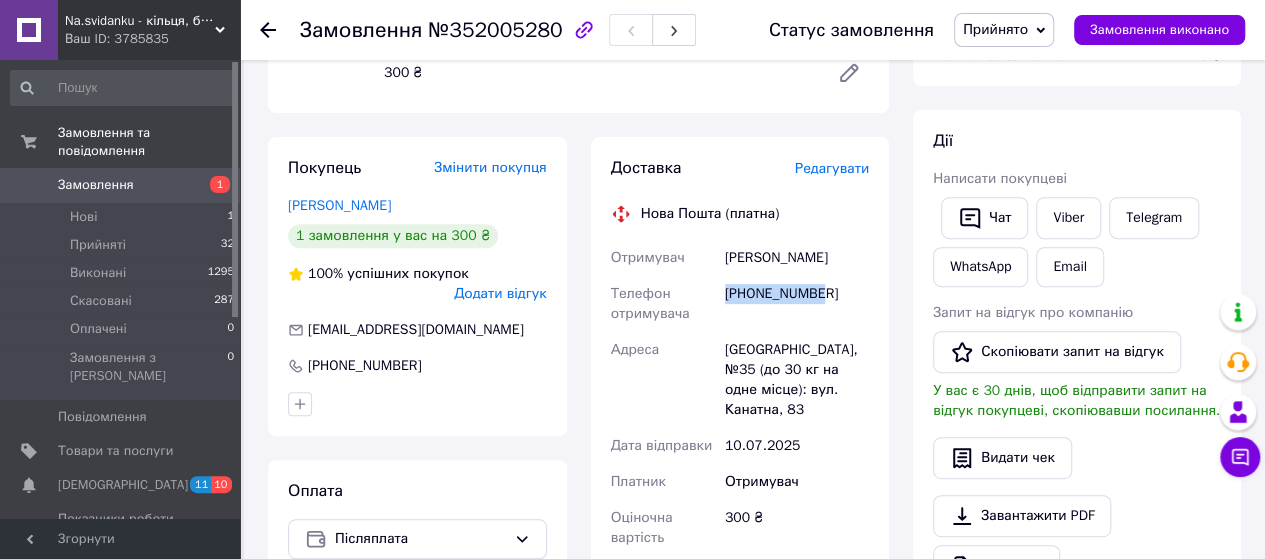 scroll, scrollTop: 300, scrollLeft: 0, axis: vertical 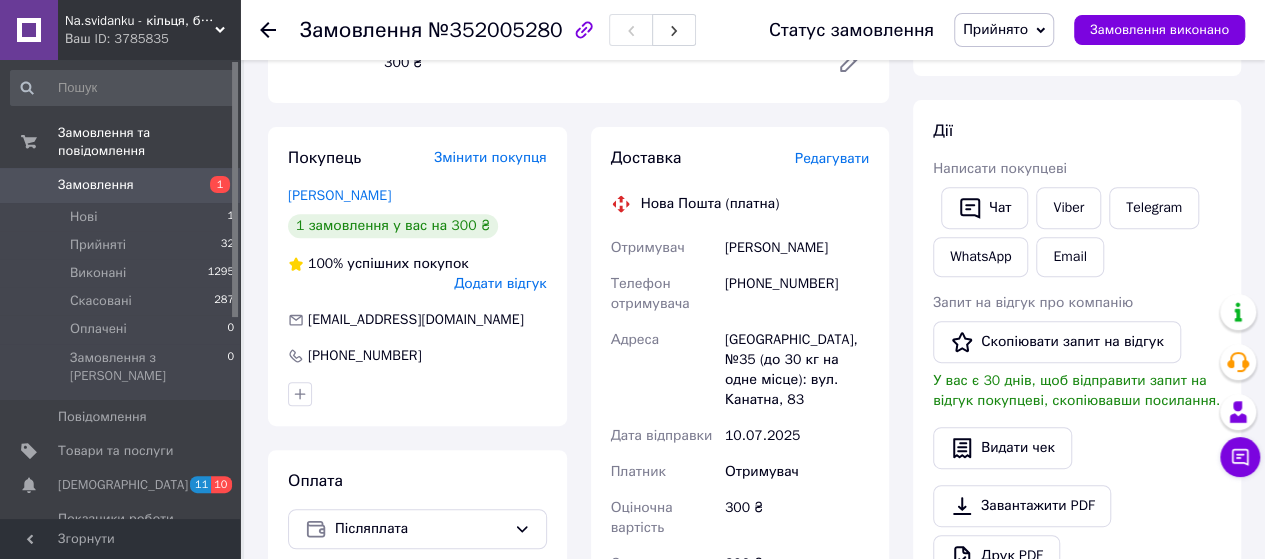 click on "[PHONE_NUMBER]" at bounding box center [797, 294] 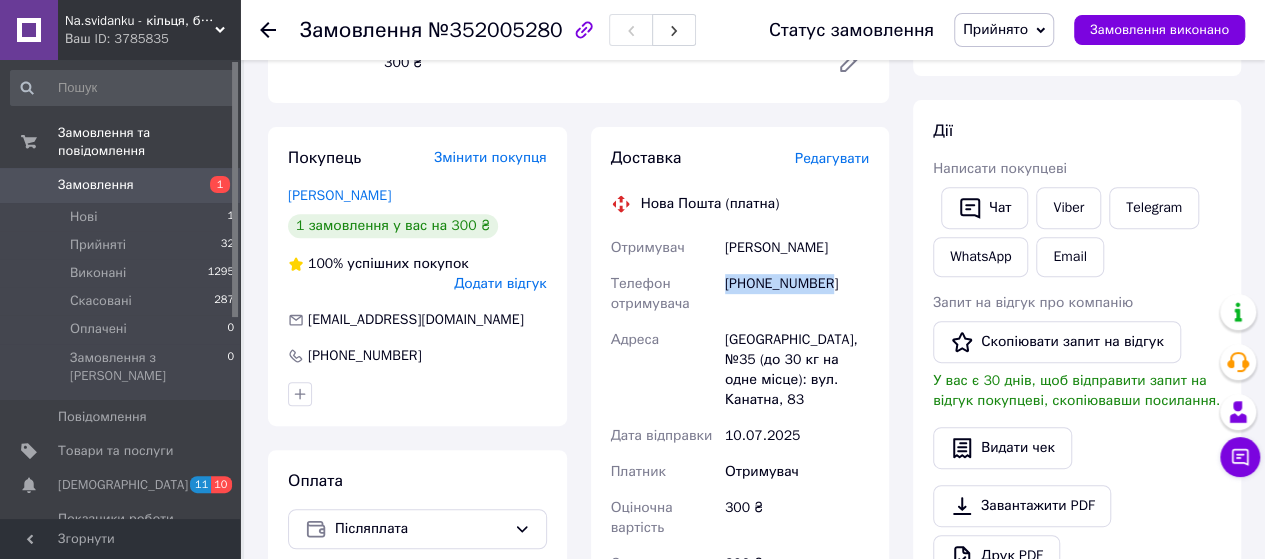 drag, startPoint x: 724, startPoint y: 289, endPoint x: 840, endPoint y: 288, distance: 116.00431 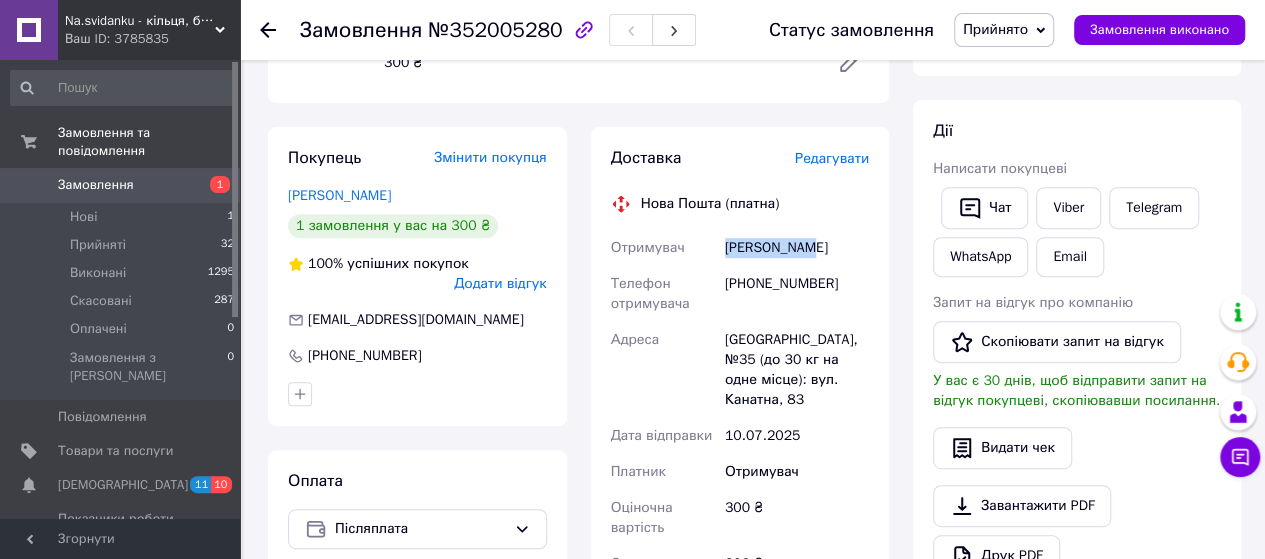 drag, startPoint x: 721, startPoint y: 255, endPoint x: 824, endPoint y: 253, distance: 103.01942 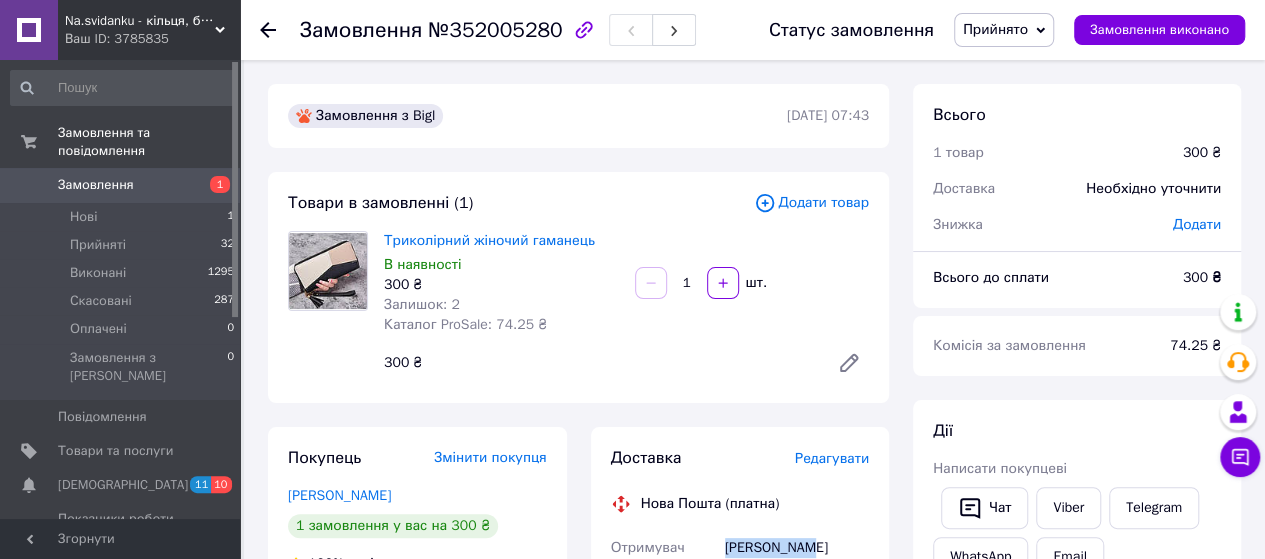 scroll, scrollTop: 0, scrollLeft: 0, axis: both 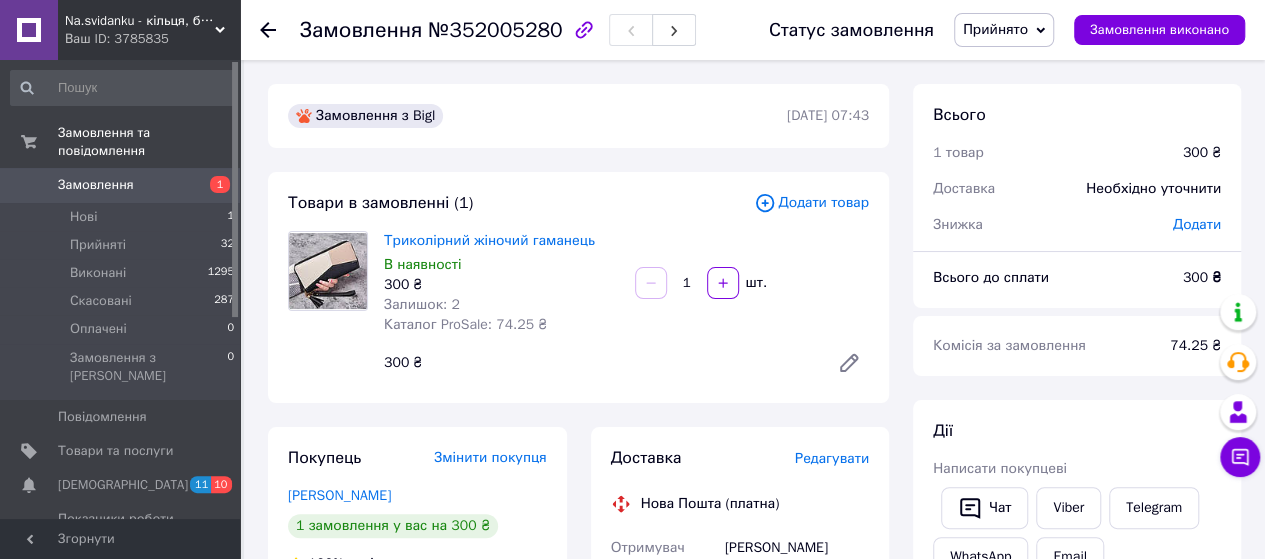 click 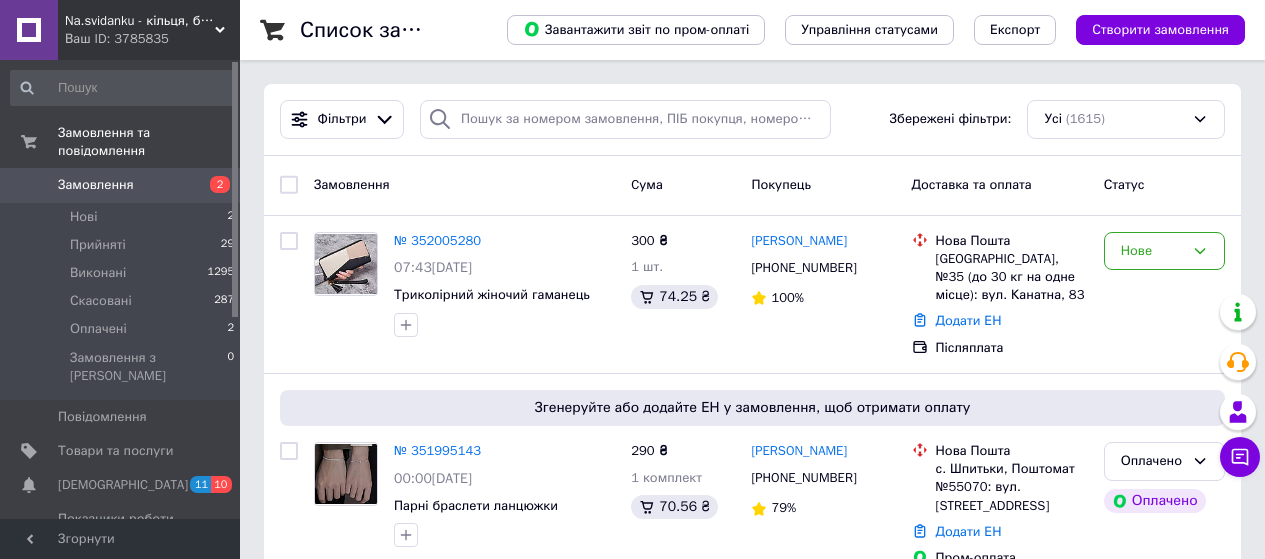 scroll, scrollTop: 0, scrollLeft: 0, axis: both 